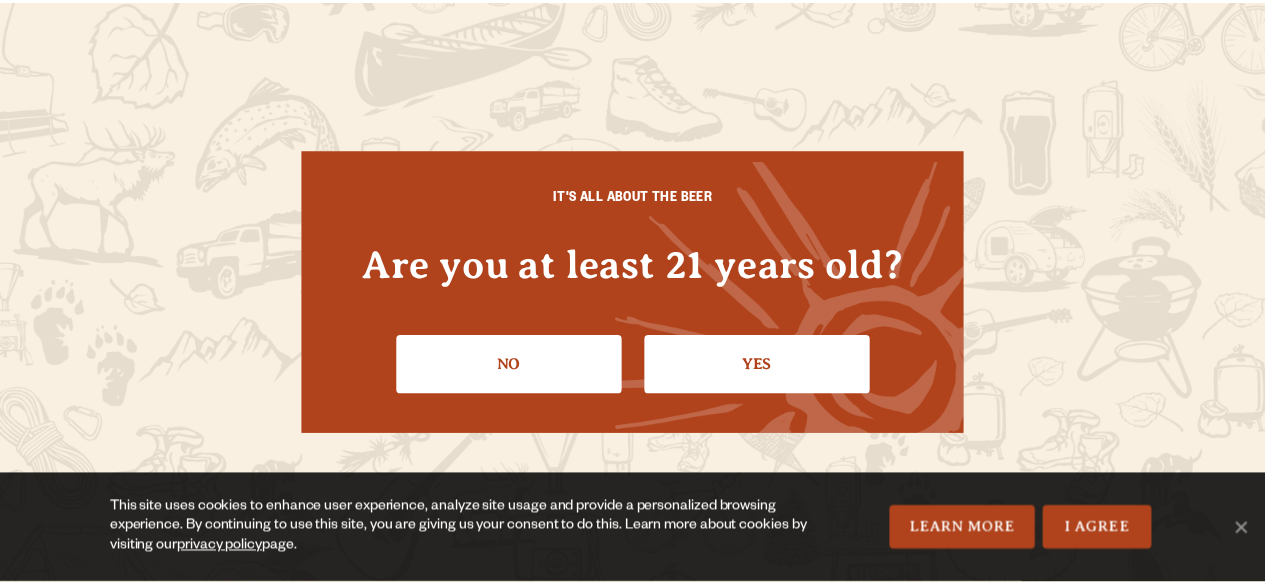 scroll, scrollTop: 0, scrollLeft: 0, axis: both 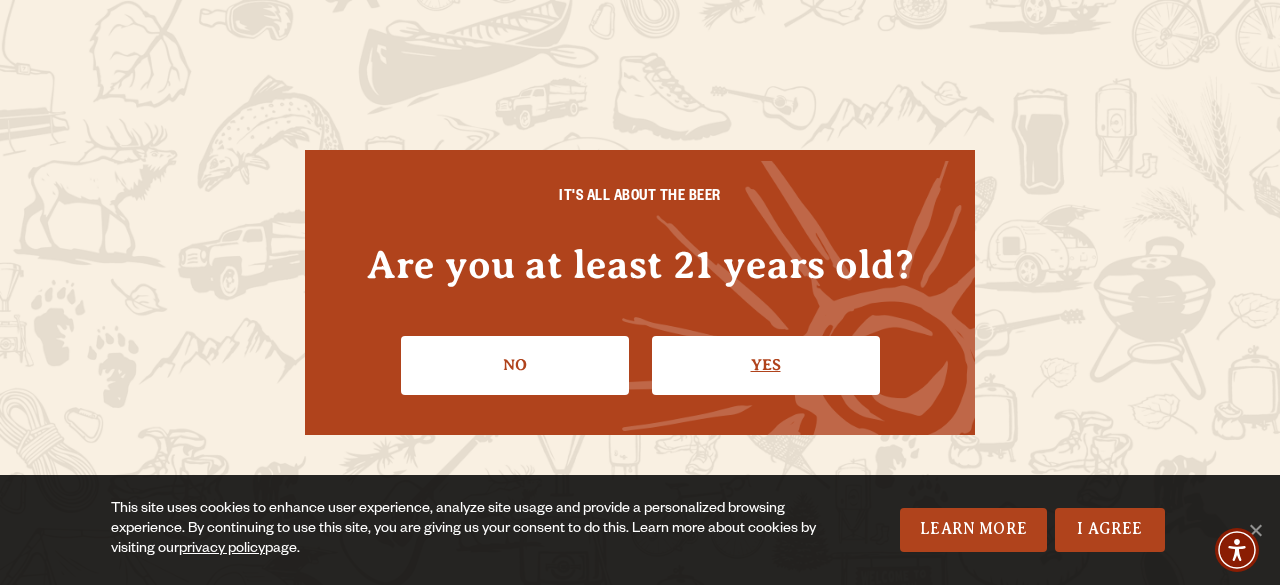 click on "Yes" at bounding box center [766, 365] 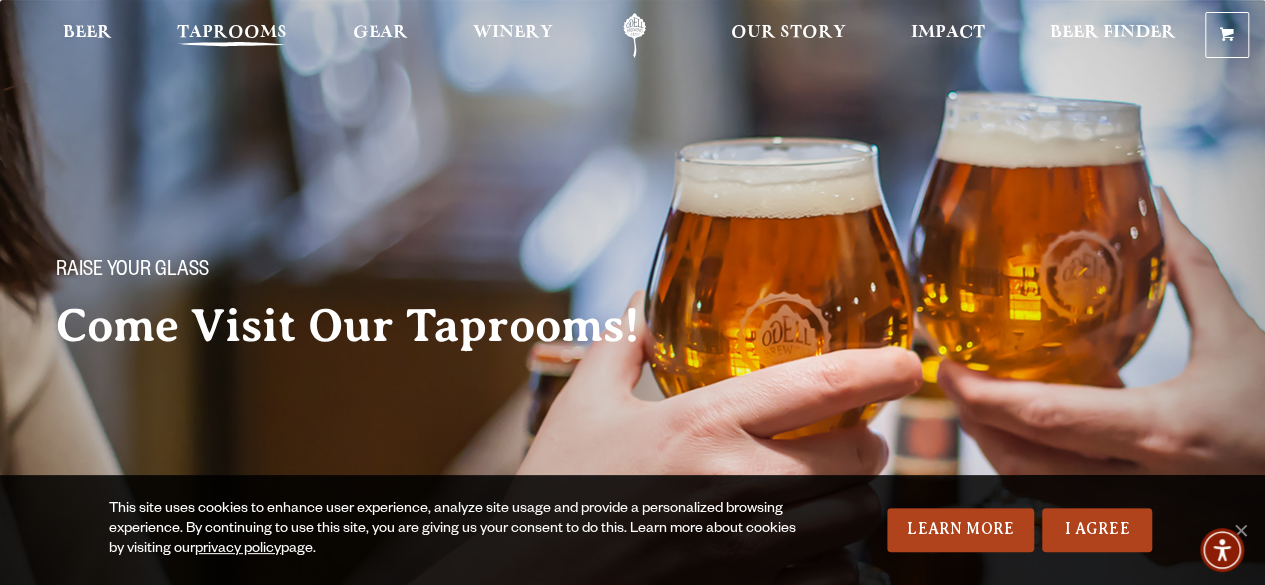 click on "Taprooms" at bounding box center [232, 33] 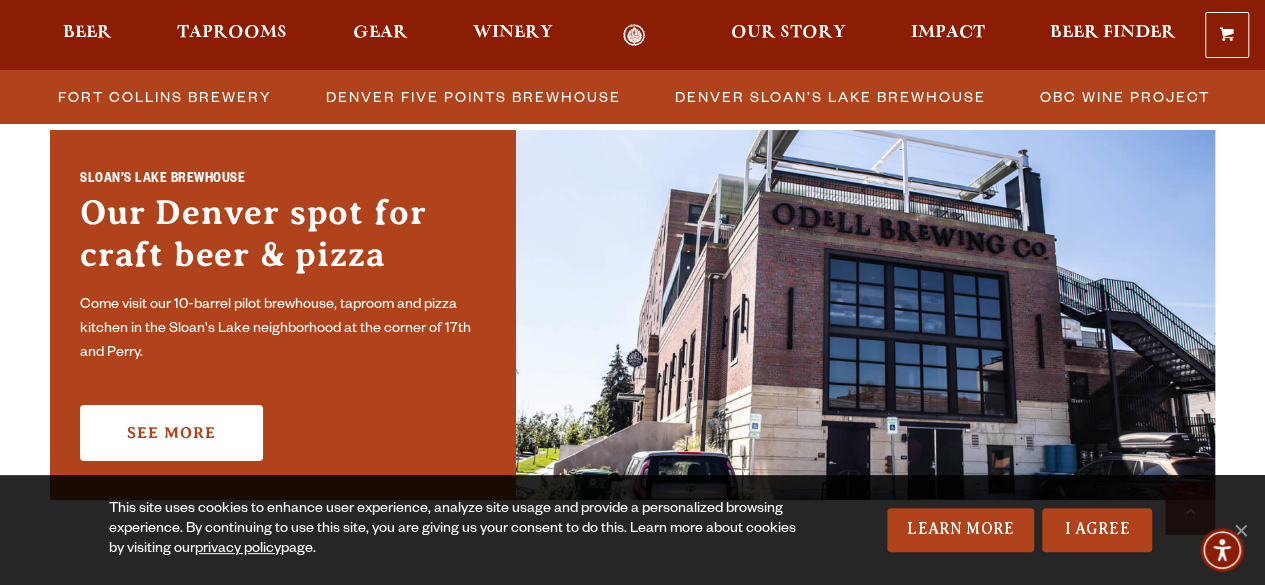 scroll, scrollTop: 1476, scrollLeft: 0, axis: vertical 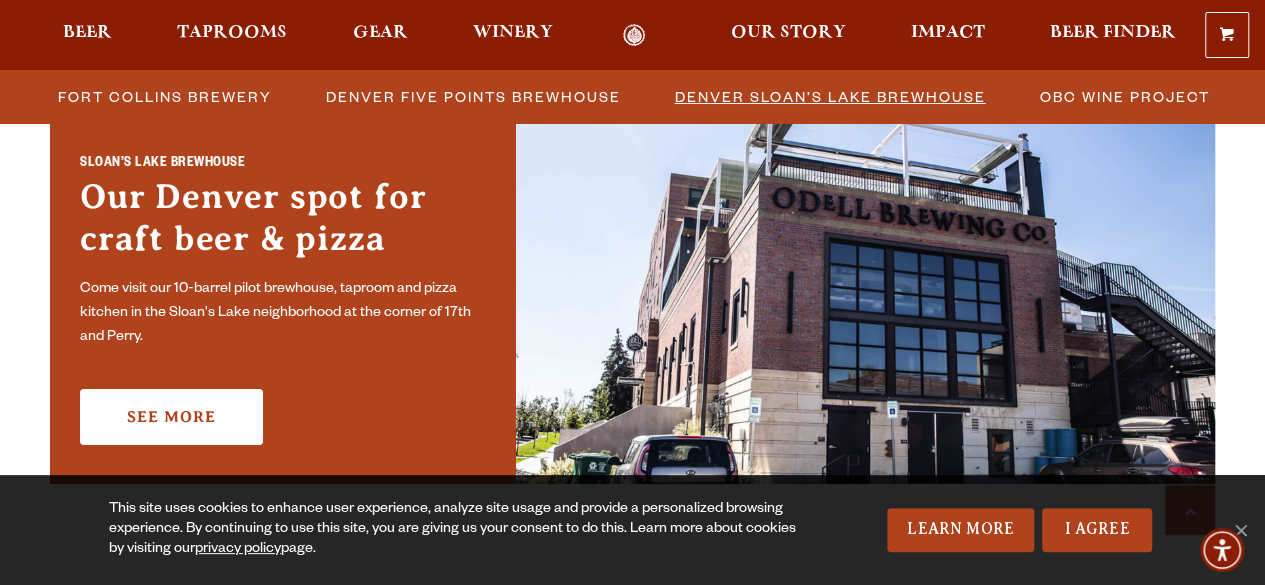 click on "Denver Sloan’s Lake Brewhouse" at bounding box center (830, 96) 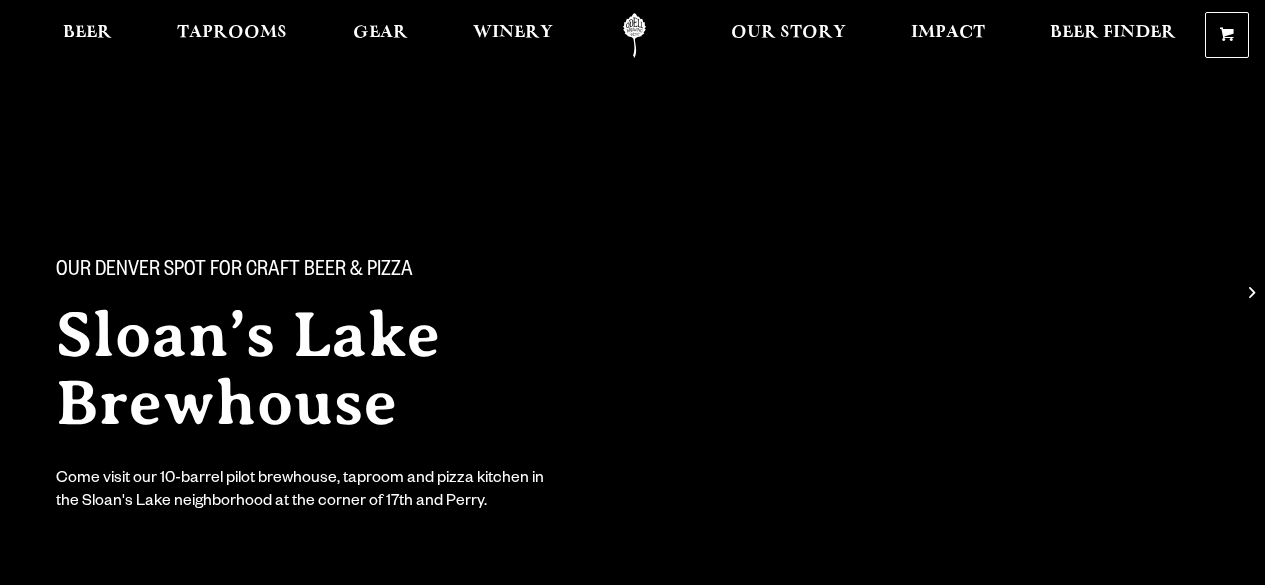scroll, scrollTop: 0, scrollLeft: 0, axis: both 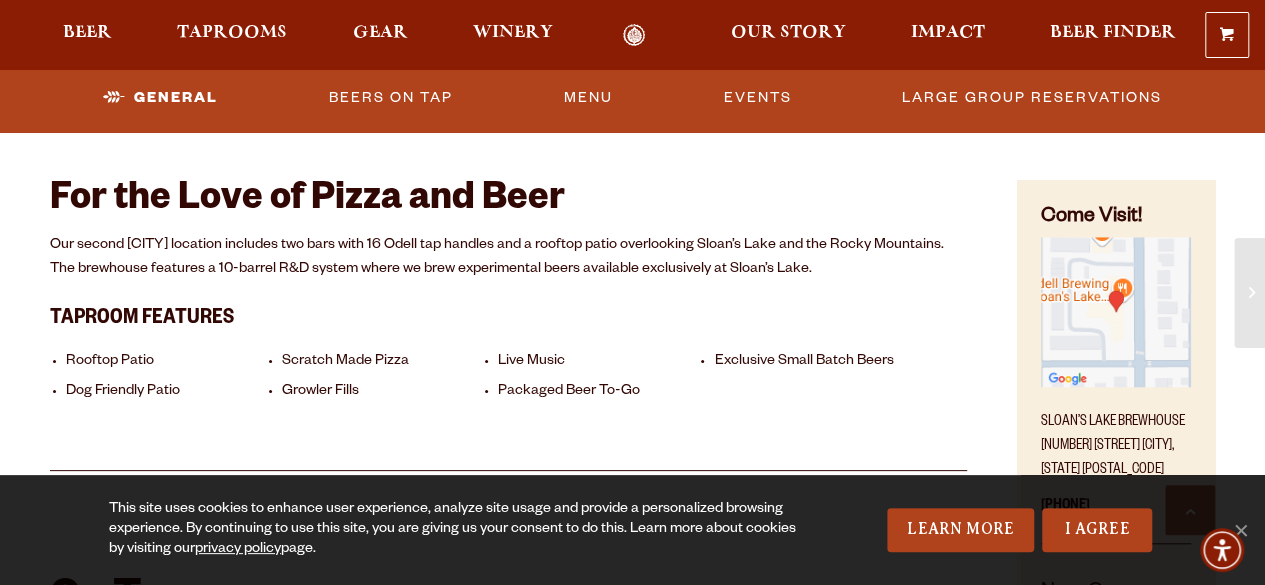 click at bounding box center (1116, 312) 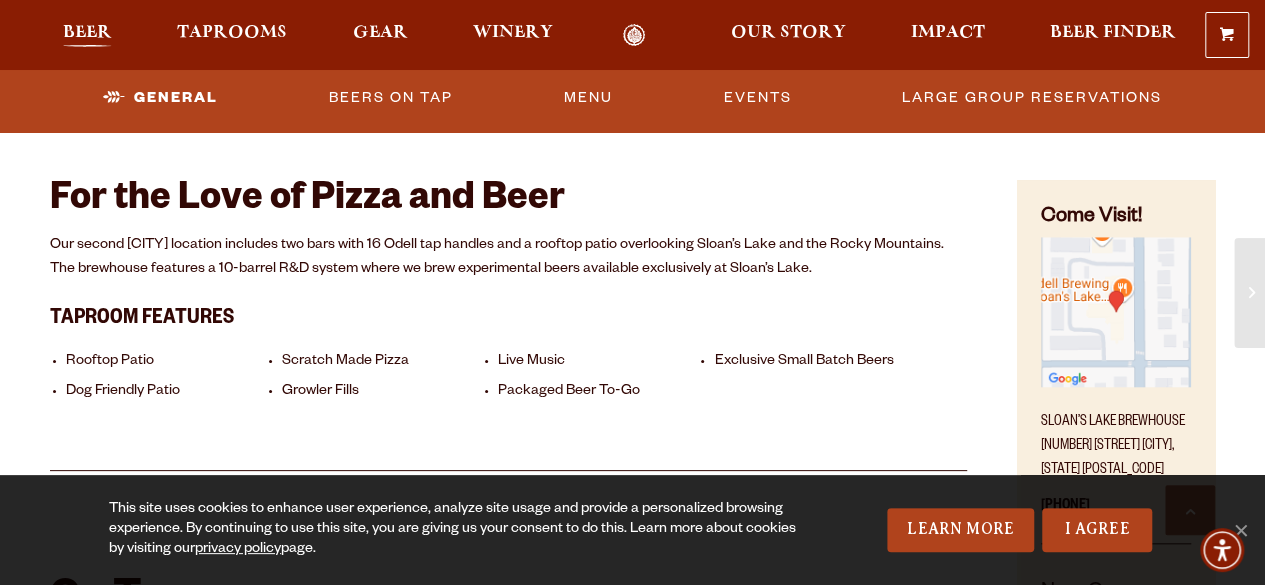 click on "Beer" at bounding box center [87, 33] 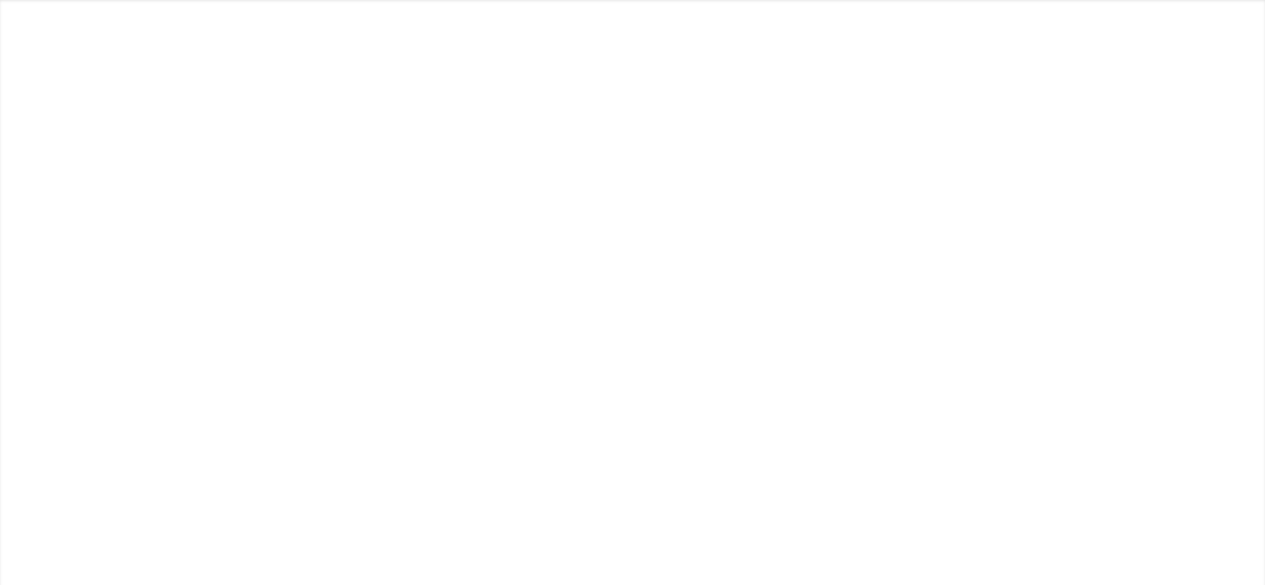 scroll, scrollTop: 0, scrollLeft: 0, axis: both 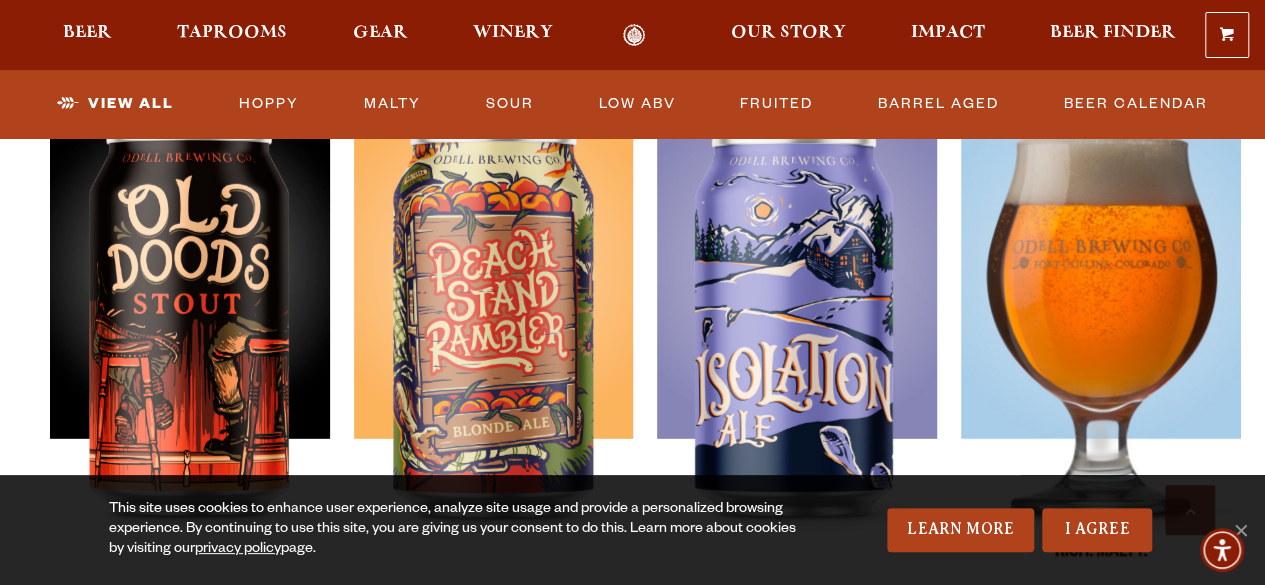 click at bounding box center [1101, 345] 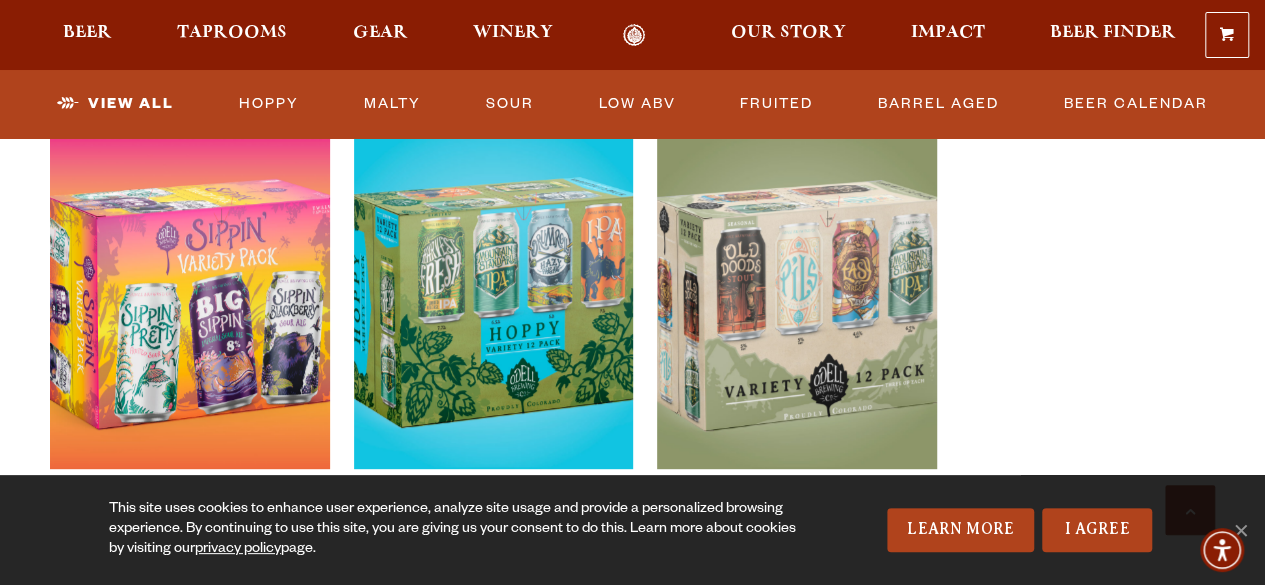 scroll, scrollTop: 4282, scrollLeft: 0, axis: vertical 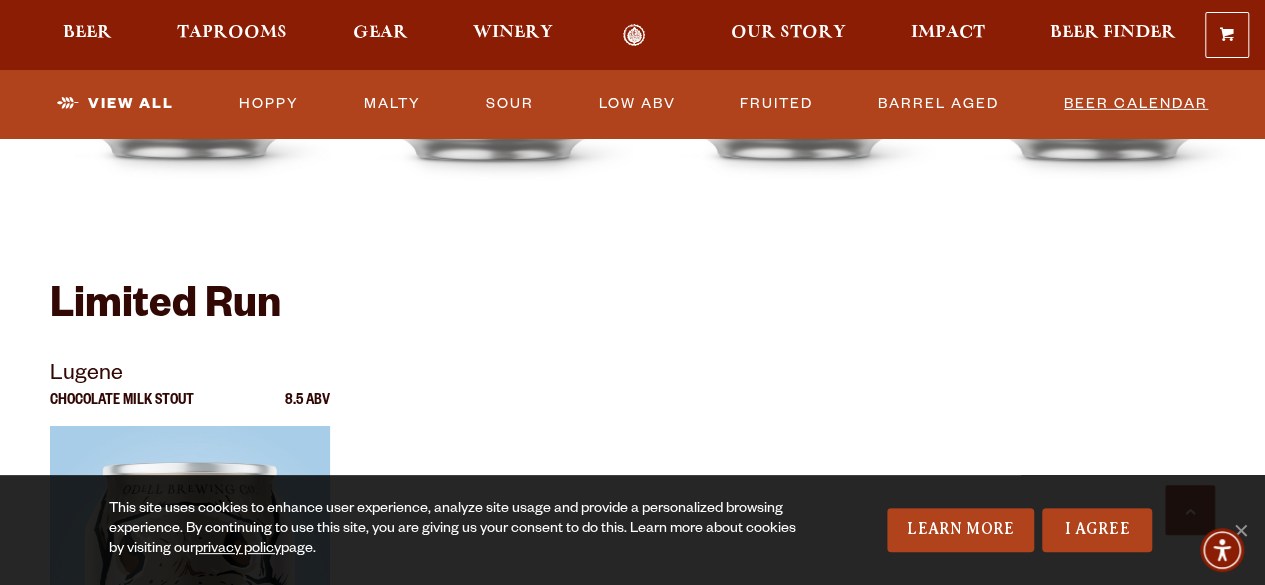 click on "Beer Calendar" at bounding box center (1136, 104) 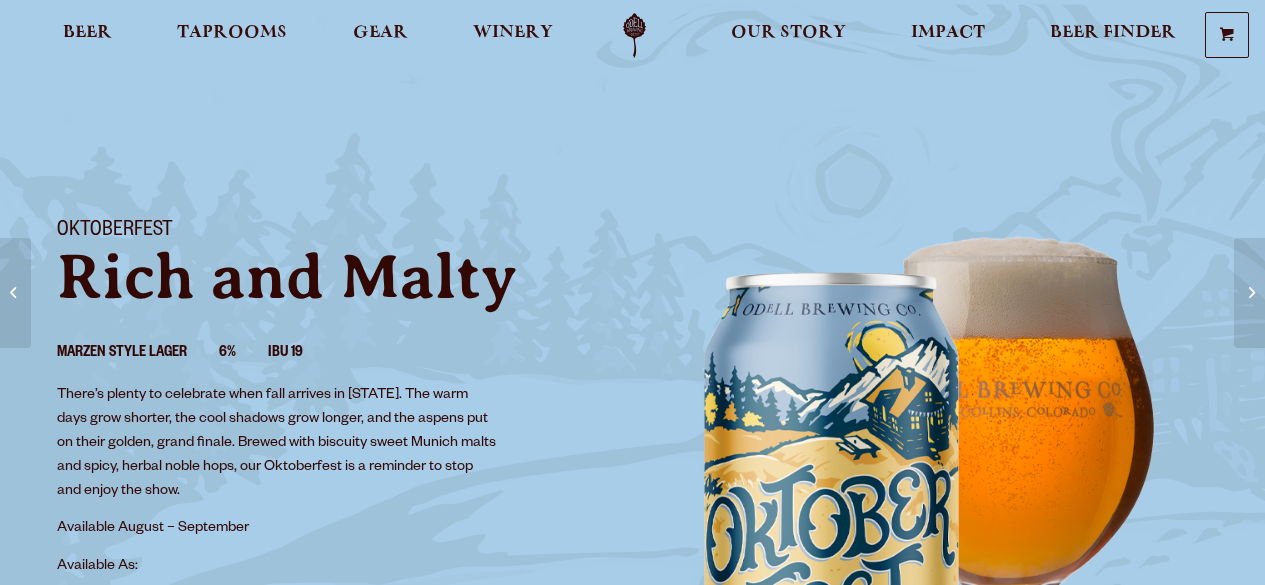 scroll, scrollTop: 0, scrollLeft: 0, axis: both 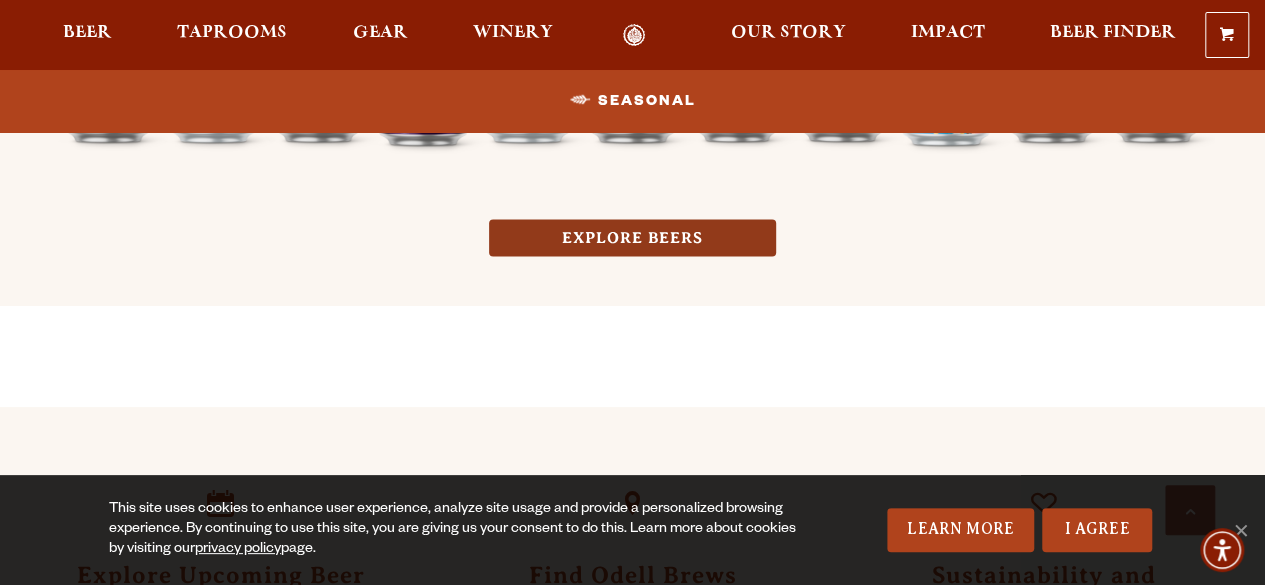 click on "EXPLORE BEERS" at bounding box center (632, 237) 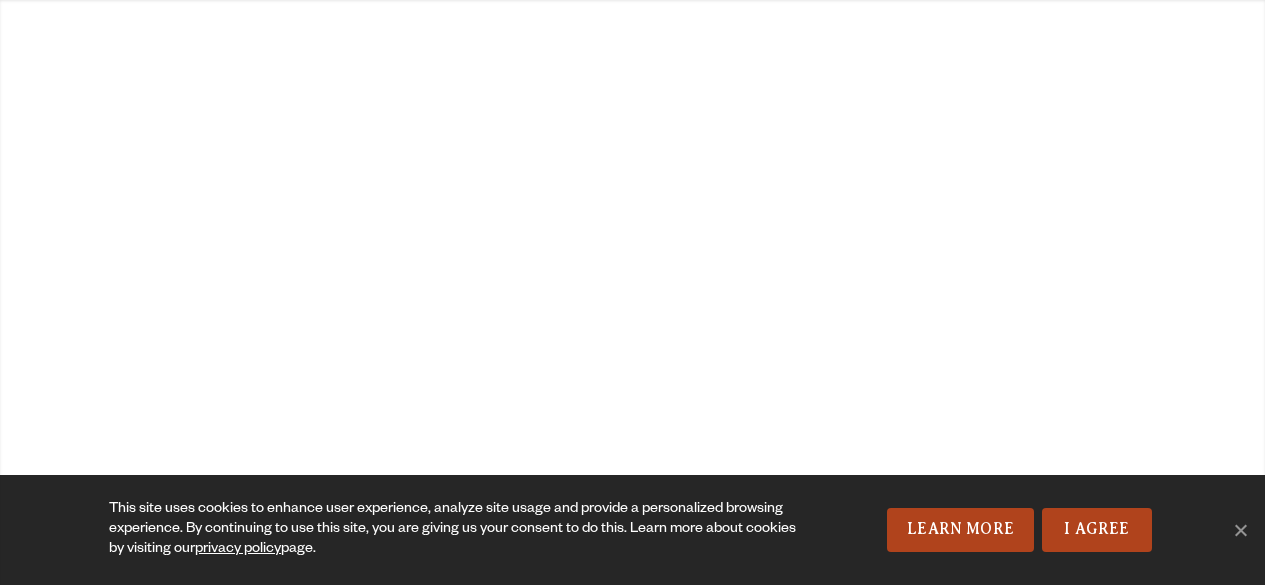scroll, scrollTop: 0, scrollLeft: 0, axis: both 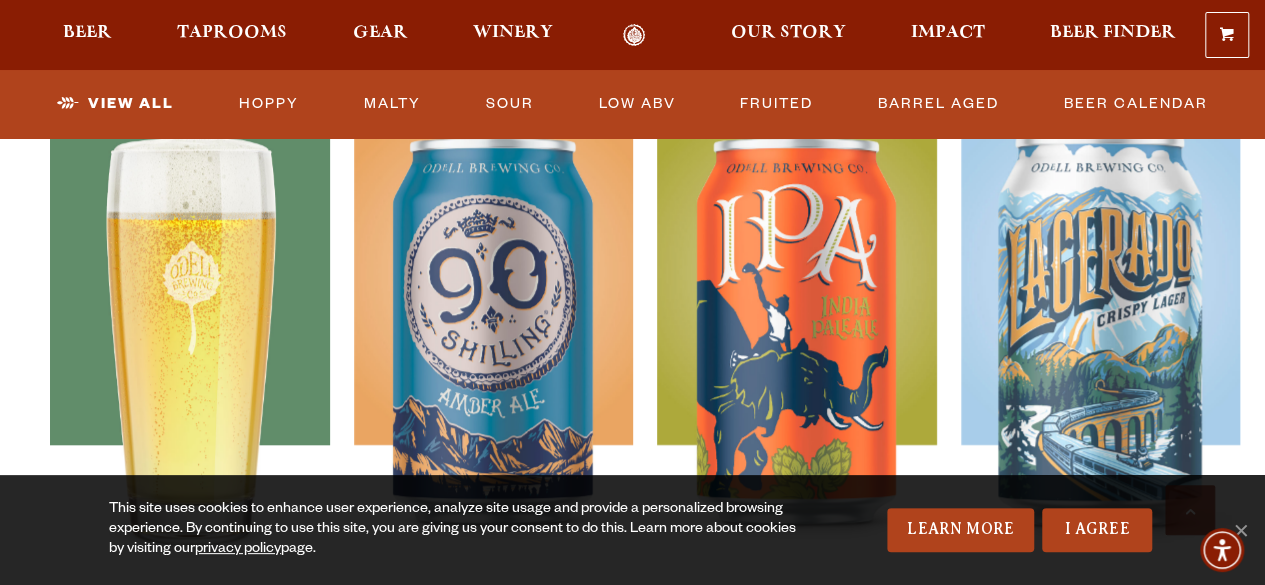 click at bounding box center (190, 351) 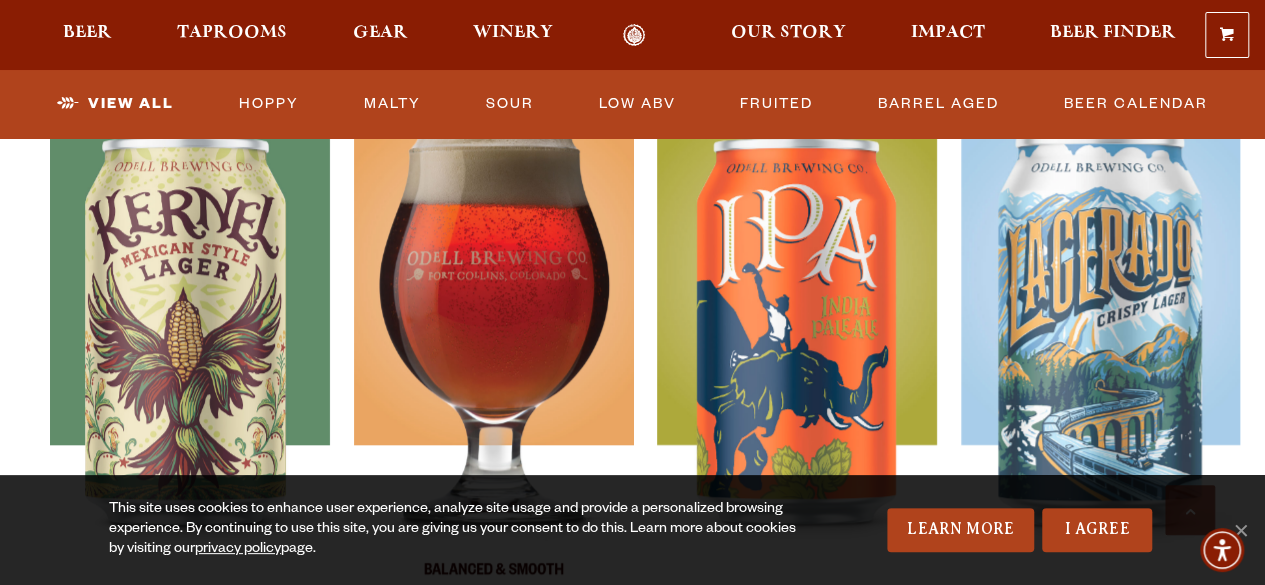 click at bounding box center (494, 351) 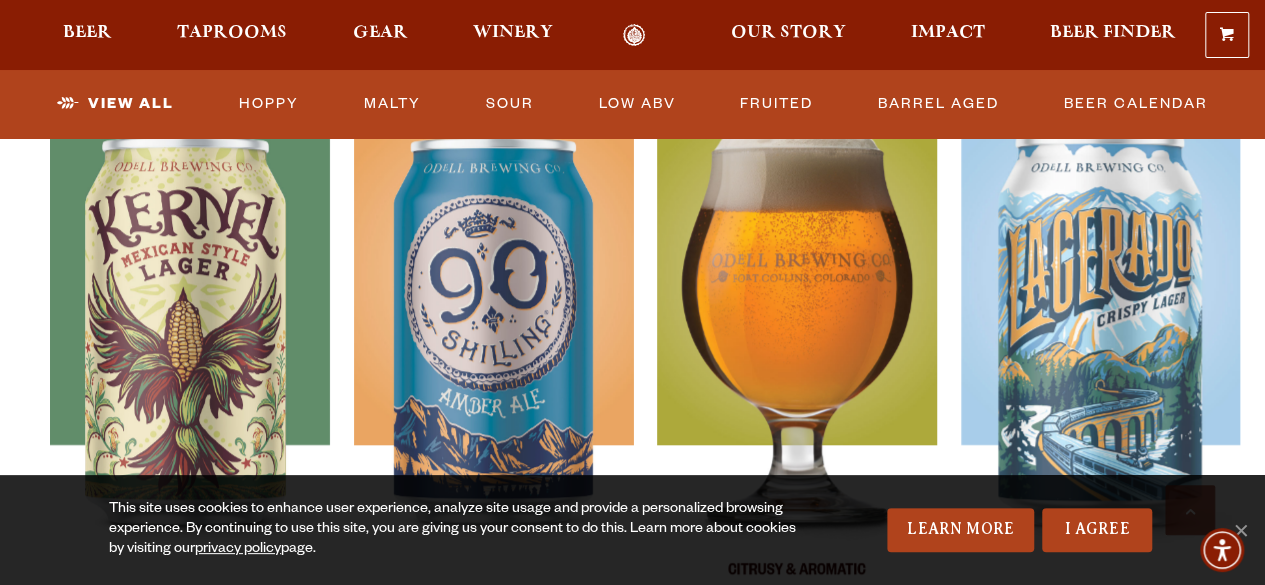 click at bounding box center (797, 351) 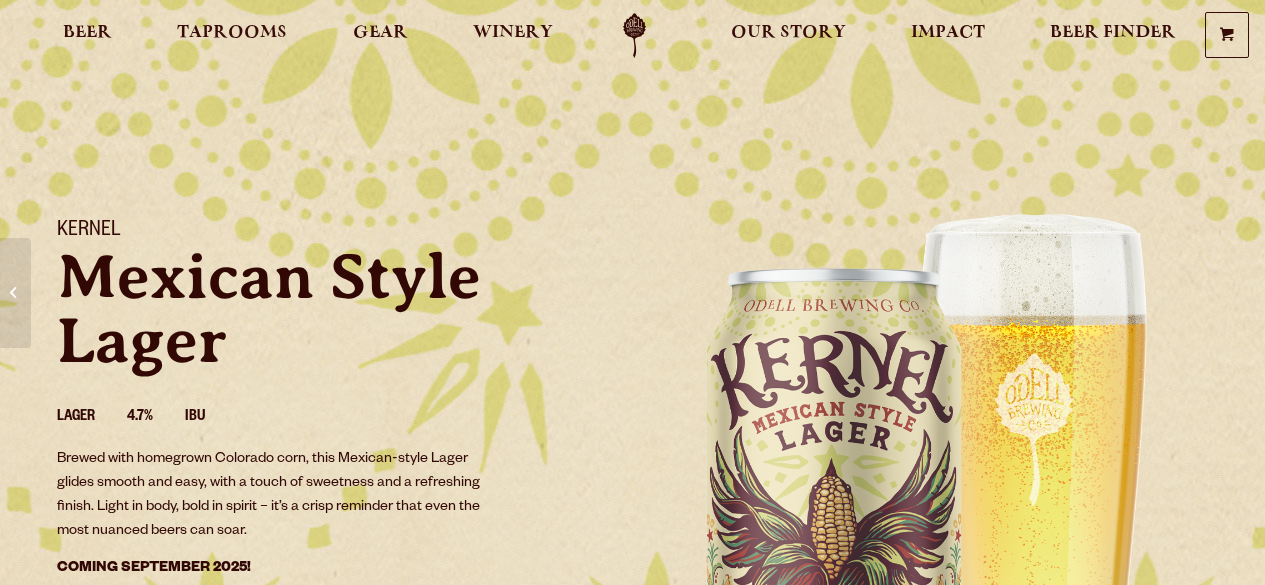 scroll, scrollTop: 0, scrollLeft: 0, axis: both 